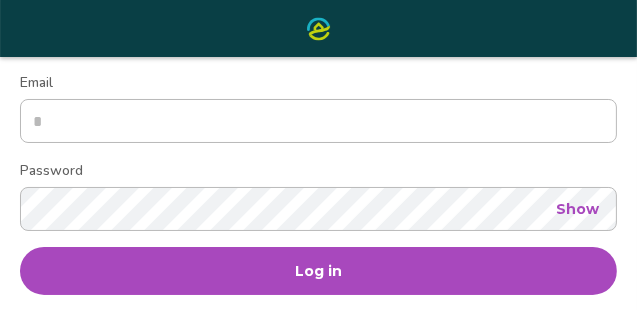 scroll, scrollTop: 193, scrollLeft: 0, axis: vertical 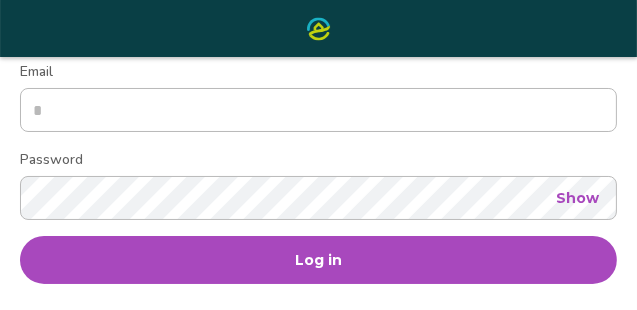 type on "**********" 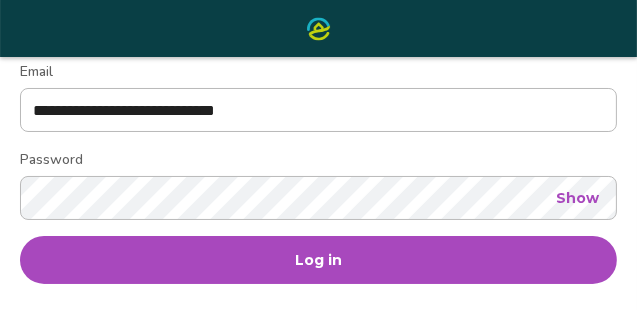 click on "Log in" at bounding box center (318, 260) 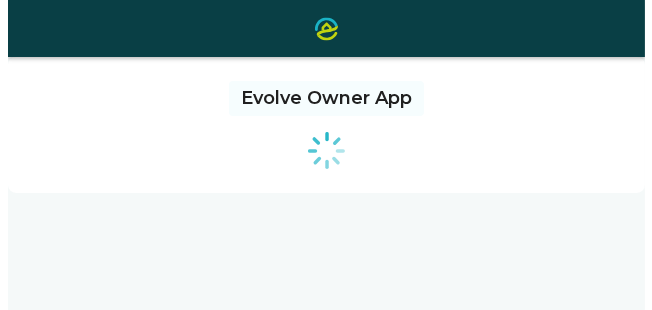 scroll, scrollTop: 0, scrollLeft: 0, axis: both 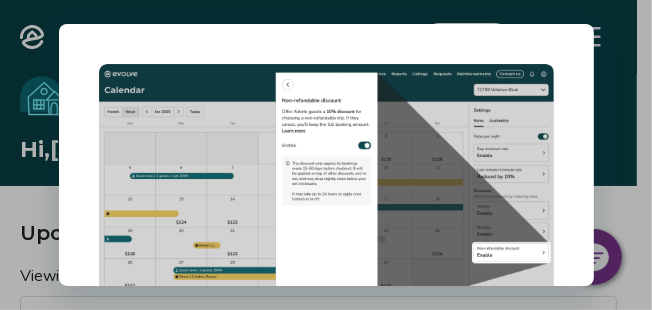 click on "Dialog Non-refundable discounts are now live on Airbnb! You’re on your way to increased bookings! You can disable the discounts at any time in the bookings tab. It may take up to 24 hours for changes to apply. Dismiss Review" at bounding box center [326, 155] 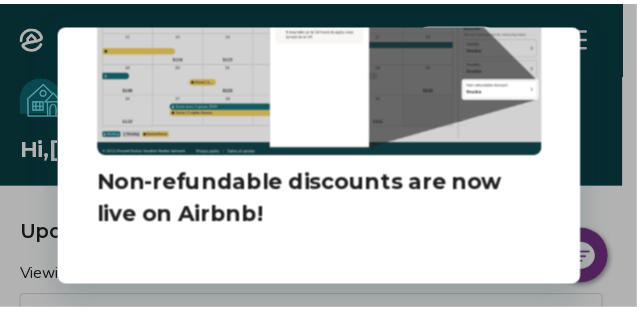 scroll, scrollTop: 275, scrollLeft: 0, axis: vertical 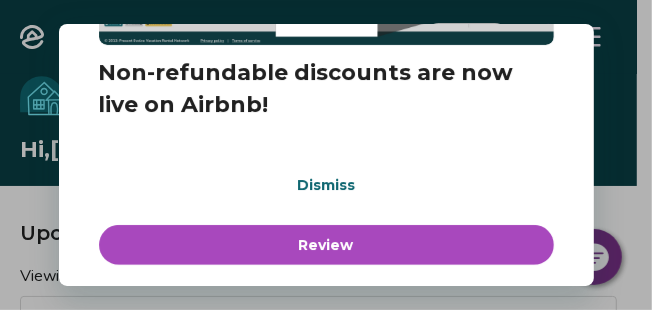 click on "Dismiss" at bounding box center (326, 185) 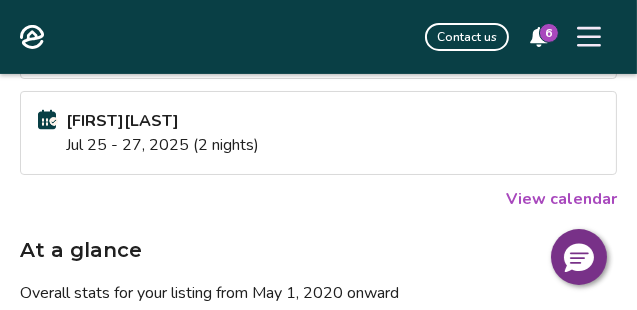 scroll, scrollTop: 418, scrollLeft: 0, axis: vertical 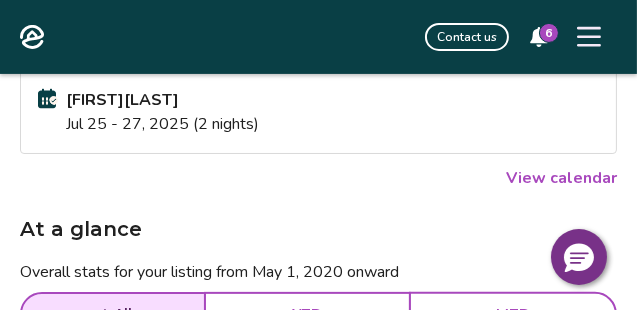 click on "View calendar" at bounding box center (561, 178) 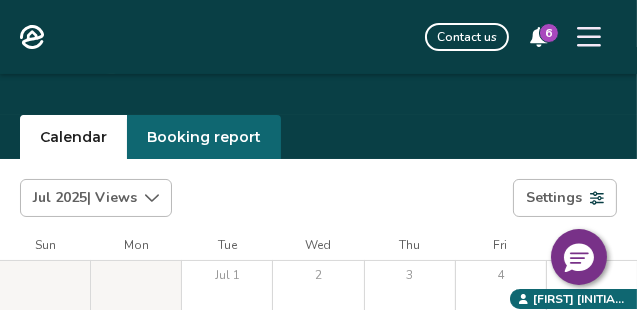 scroll, scrollTop: 19, scrollLeft: 0, axis: vertical 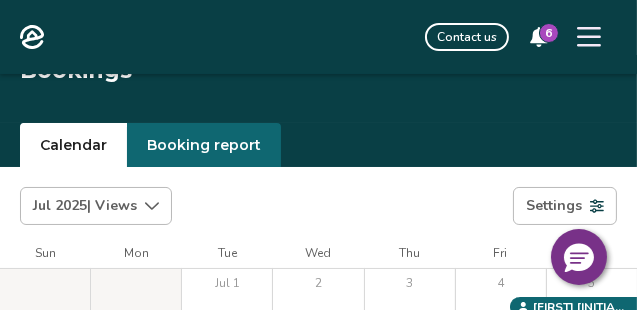 click 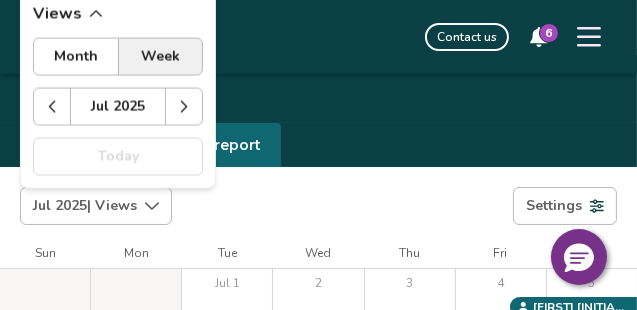 click at bounding box center [184, 107] 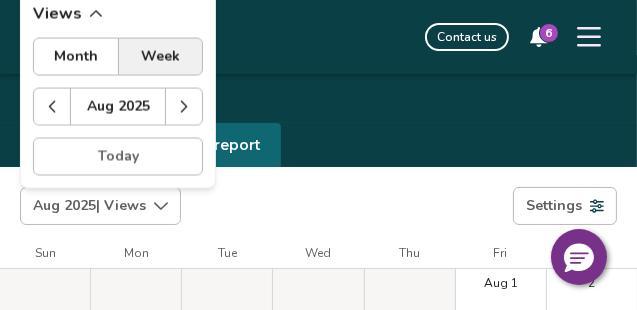 click on "Aug 2025  | Views Month Week Aug 2025 Today Settings" at bounding box center (318, 206) 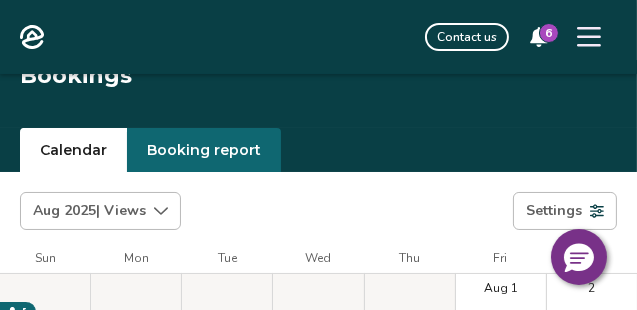 scroll, scrollTop: 0, scrollLeft: 0, axis: both 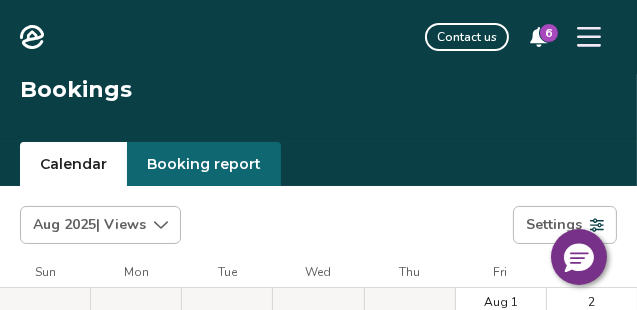 click on "Booking report" at bounding box center (204, 164) 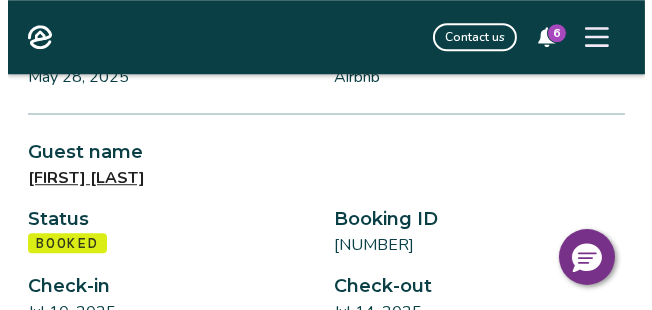 scroll, scrollTop: 4190, scrollLeft: 0, axis: vertical 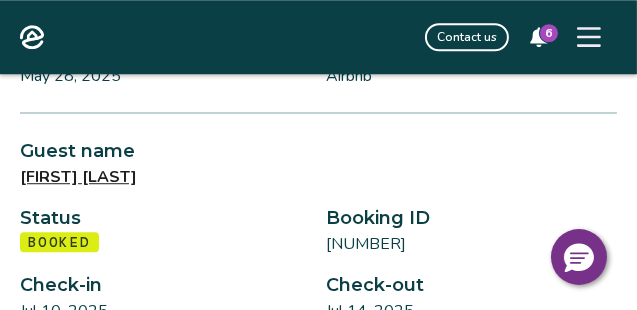 click 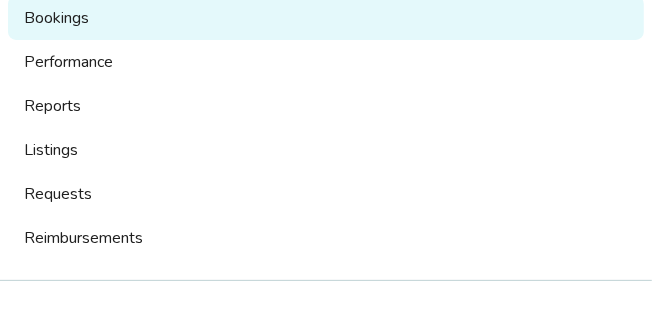scroll, scrollTop: 142, scrollLeft: 0, axis: vertical 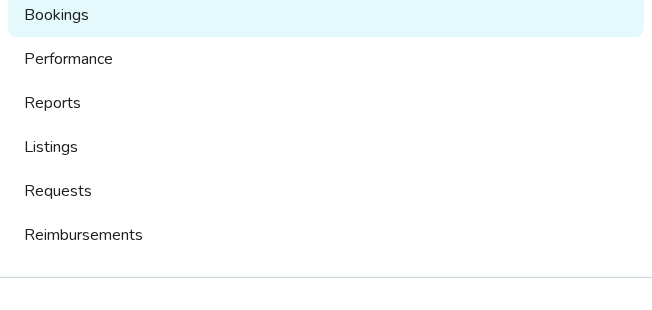 click on "Reports" at bounding box center [326, 103] 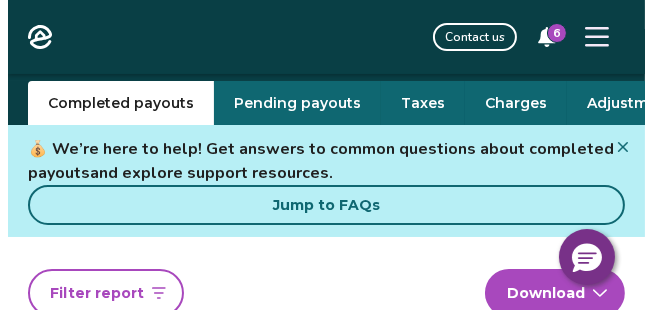 scroll, scrollTop: 0, scrollLeft: 0, axis: both 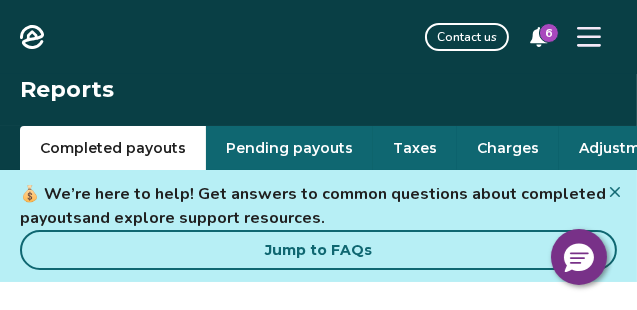 click 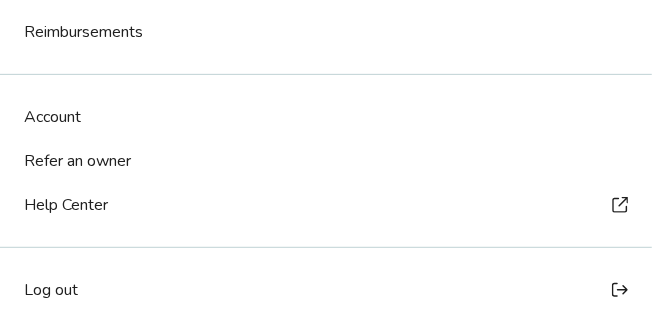 scroll, scrollTop: 365, scrollLeft: 0, axis: vertical 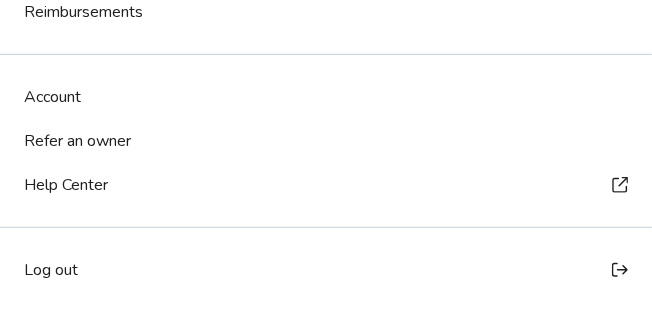 click on "Log out" at bounding box center [51, 270] 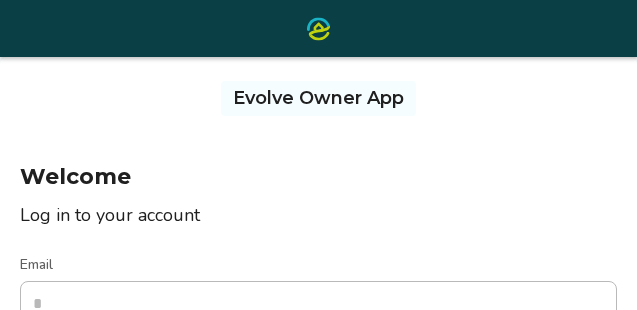 scroll, scrollTop: 15, scrollLeft: 0, axis: vertical 